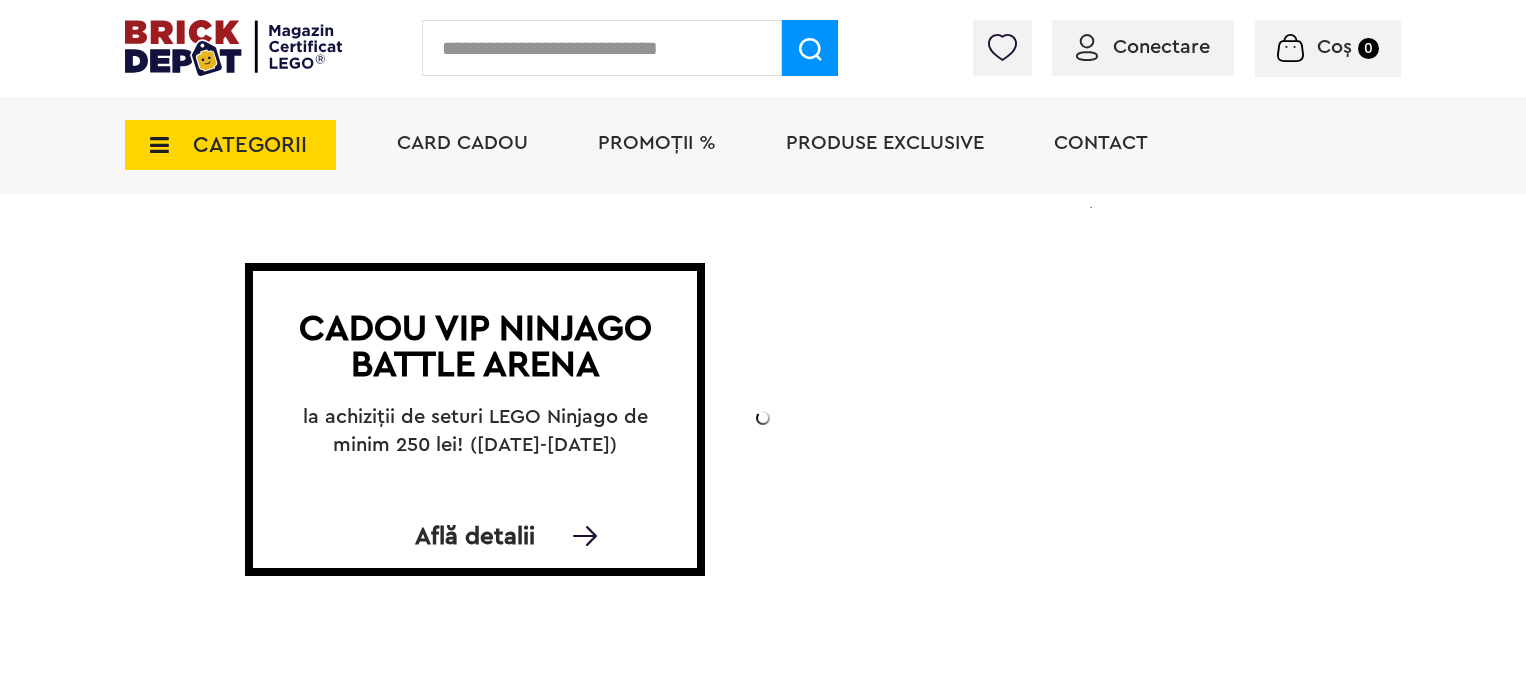 scroll, scrollTop: 0, scrollLeft: 0, axis: both 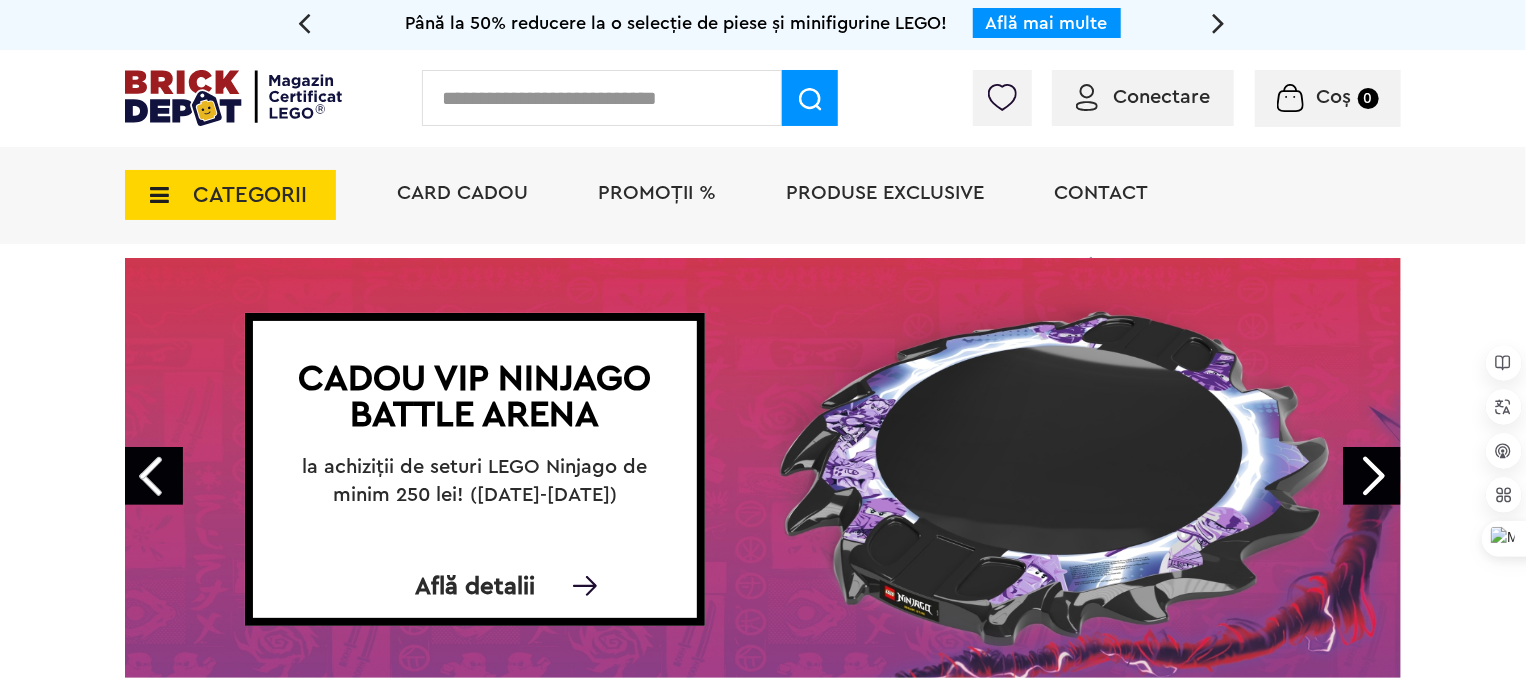 click on "Card Cadou" at bounding box center [462, 193] 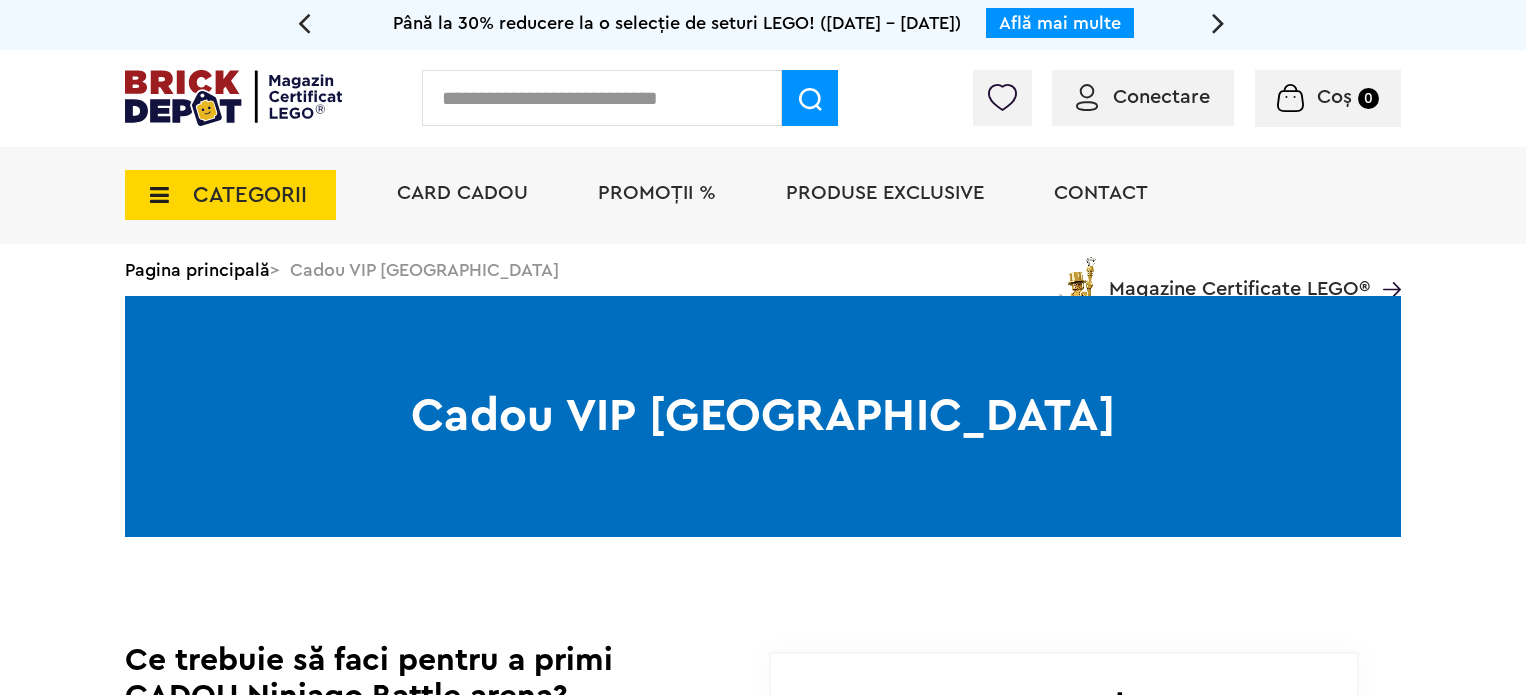 scroll, scrollTop: 0, scrollLeft: 0, axis: both 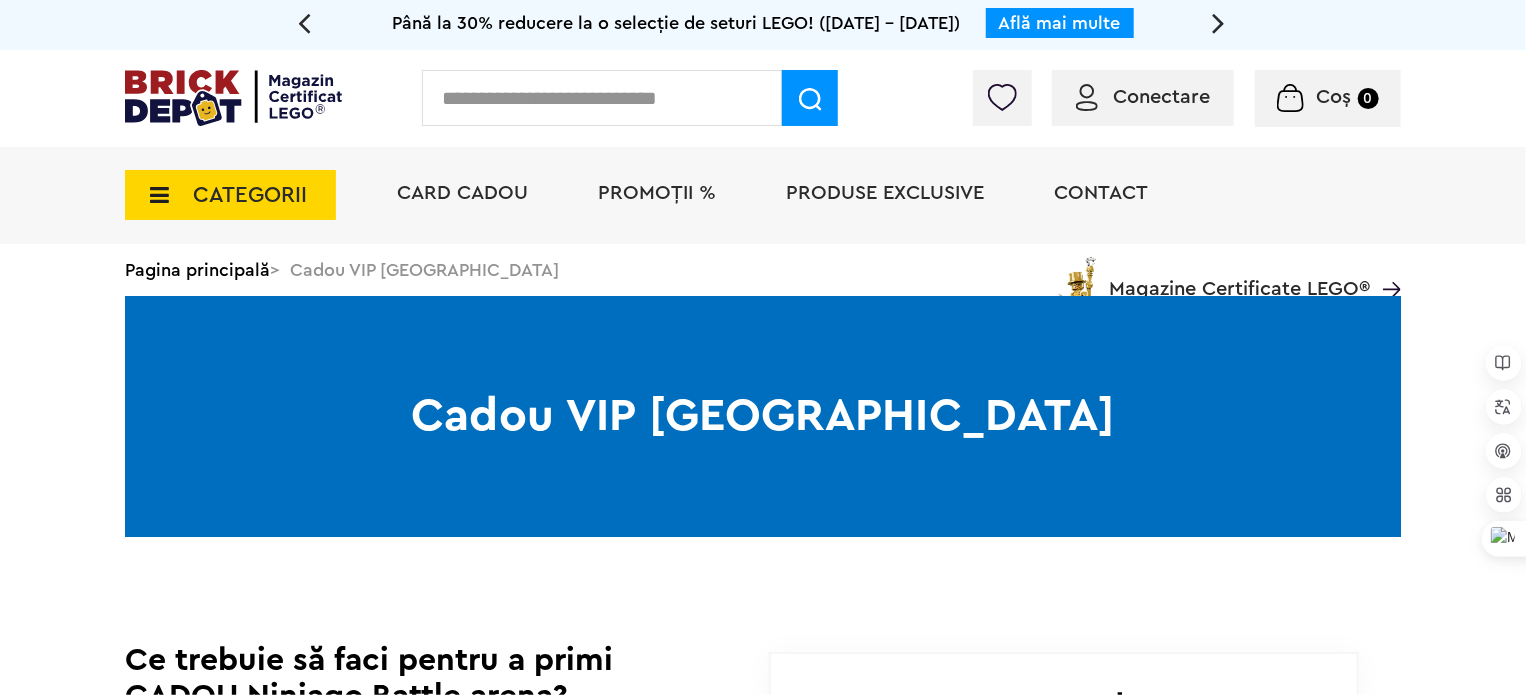 click at bounding box center [602, 98] 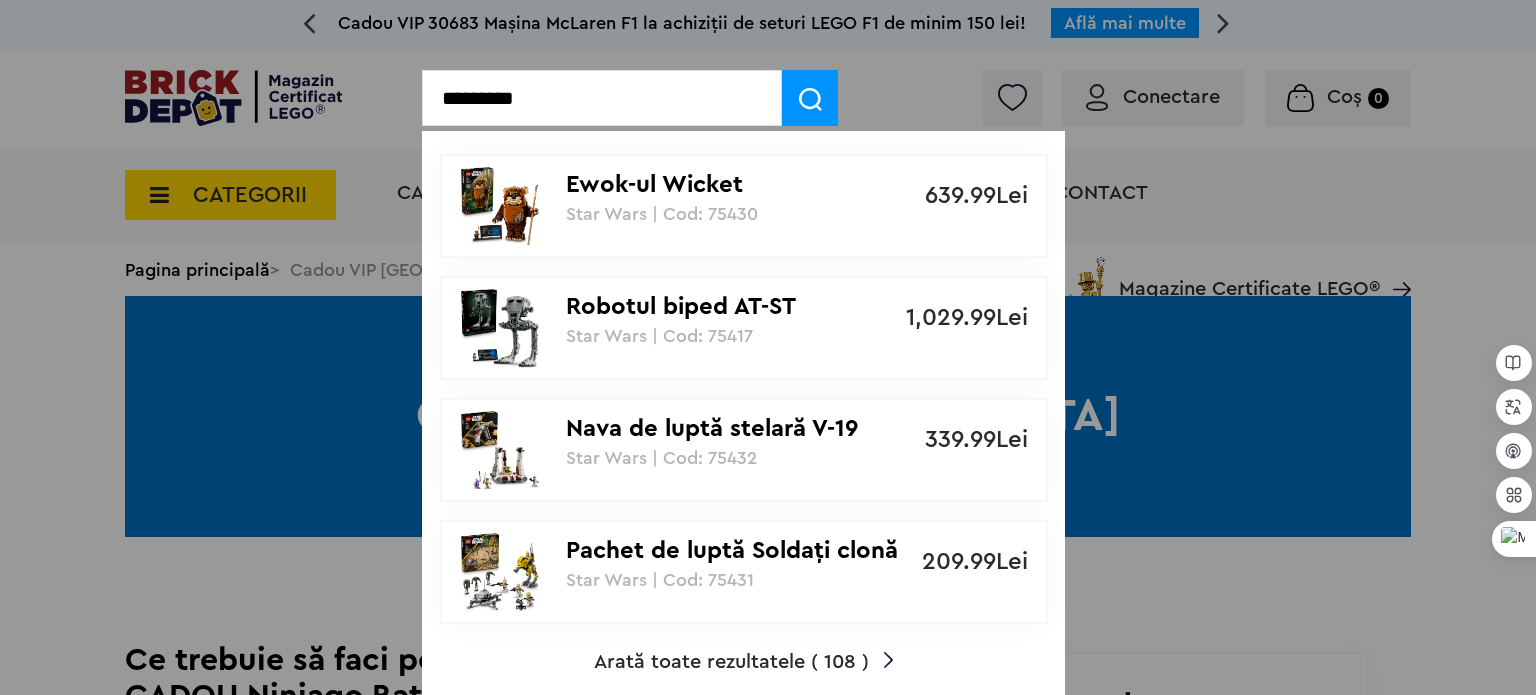 type on "*********" 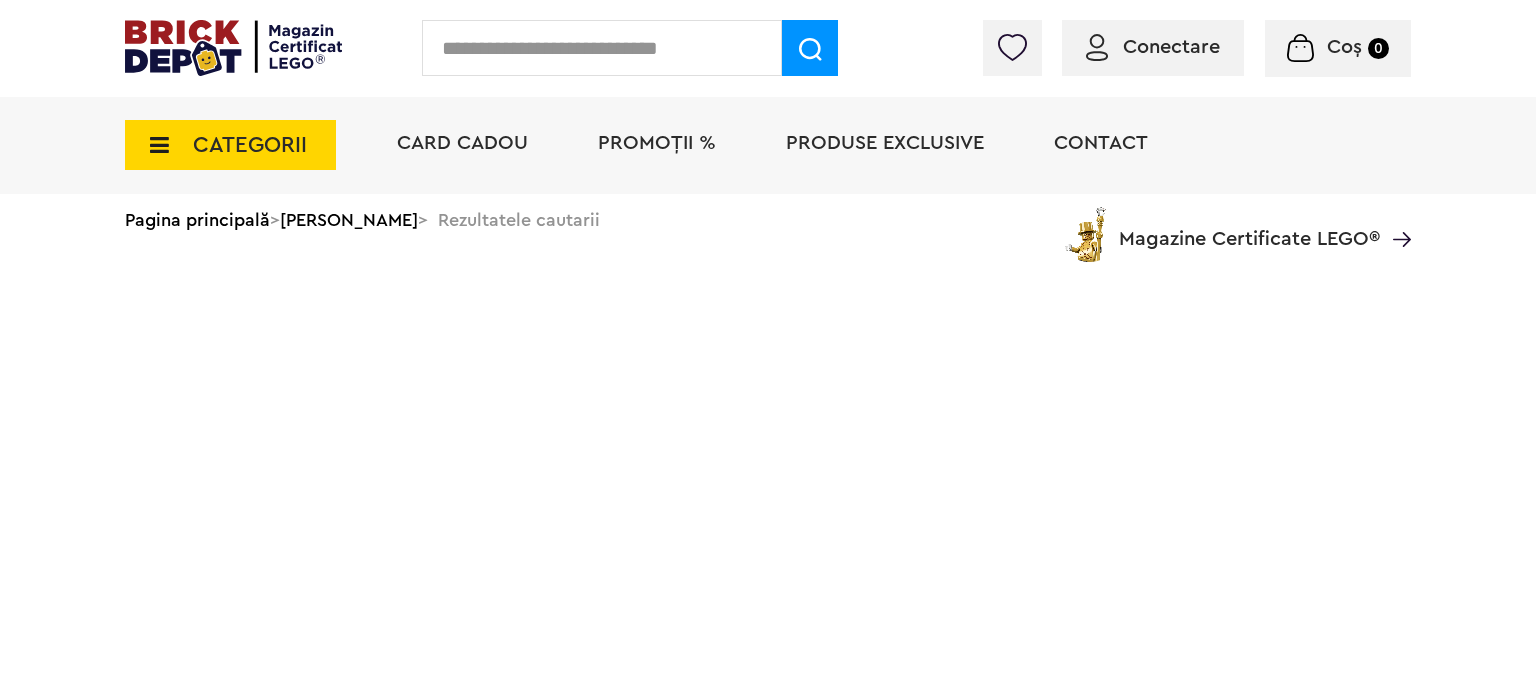 scroll, scrollTop: 0, scrollLeft: 0, axis: both 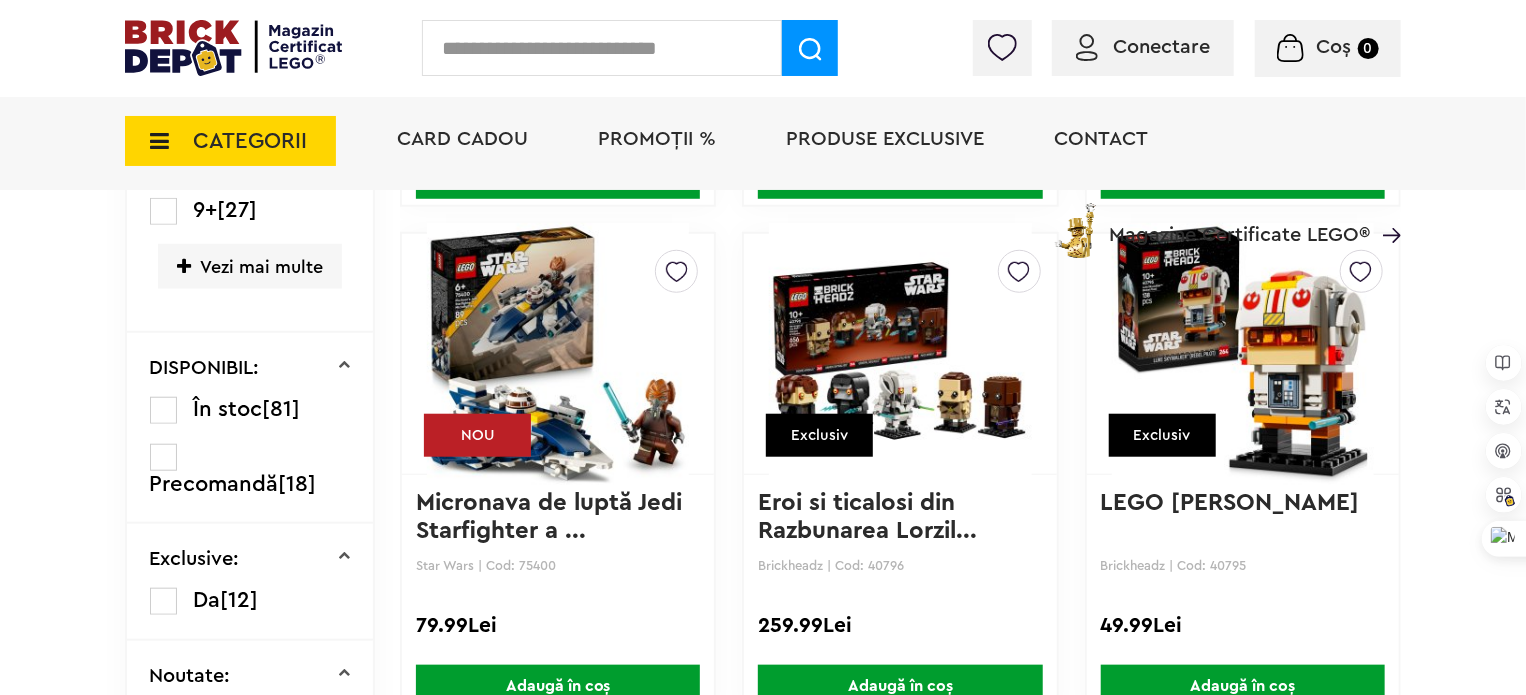 click at bounding box center [1361, 267] 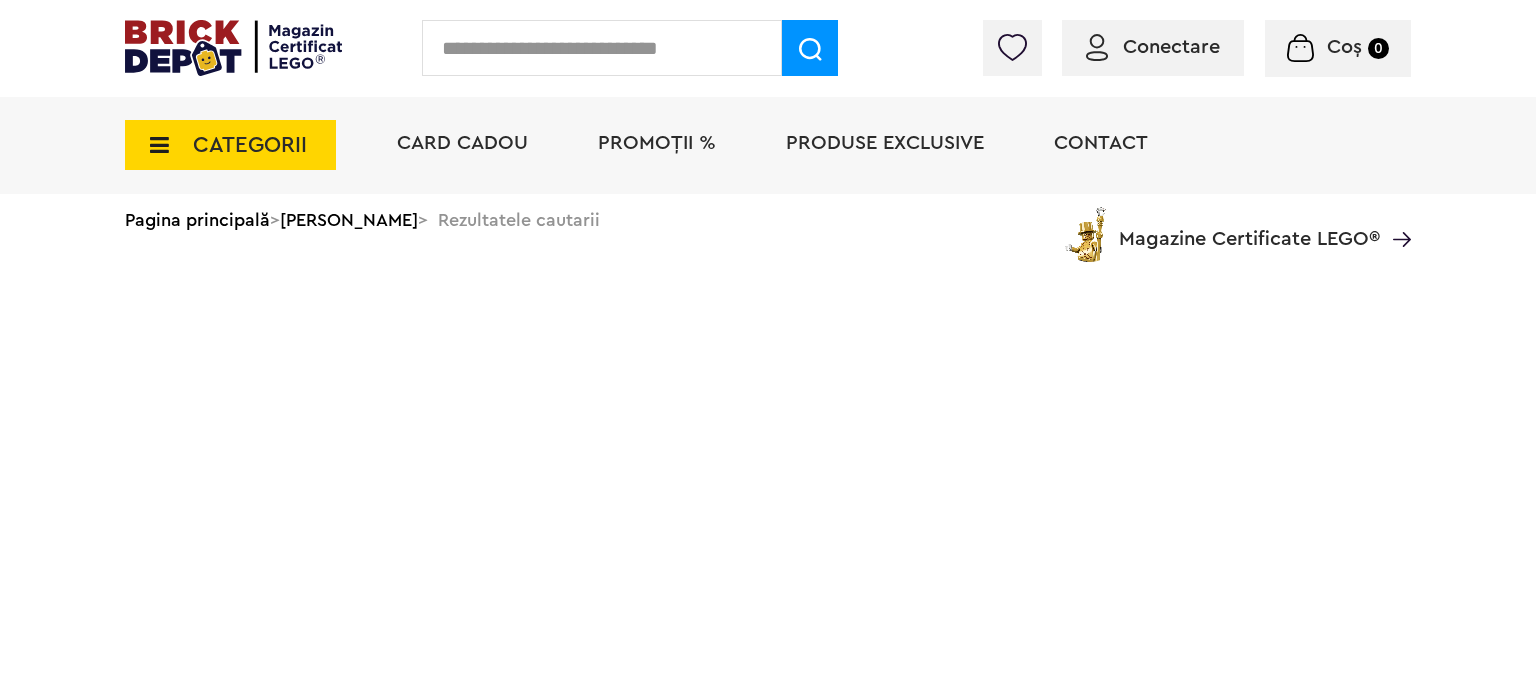 scroll, scrollTop: 0, scrollLeft: 0, axis: both 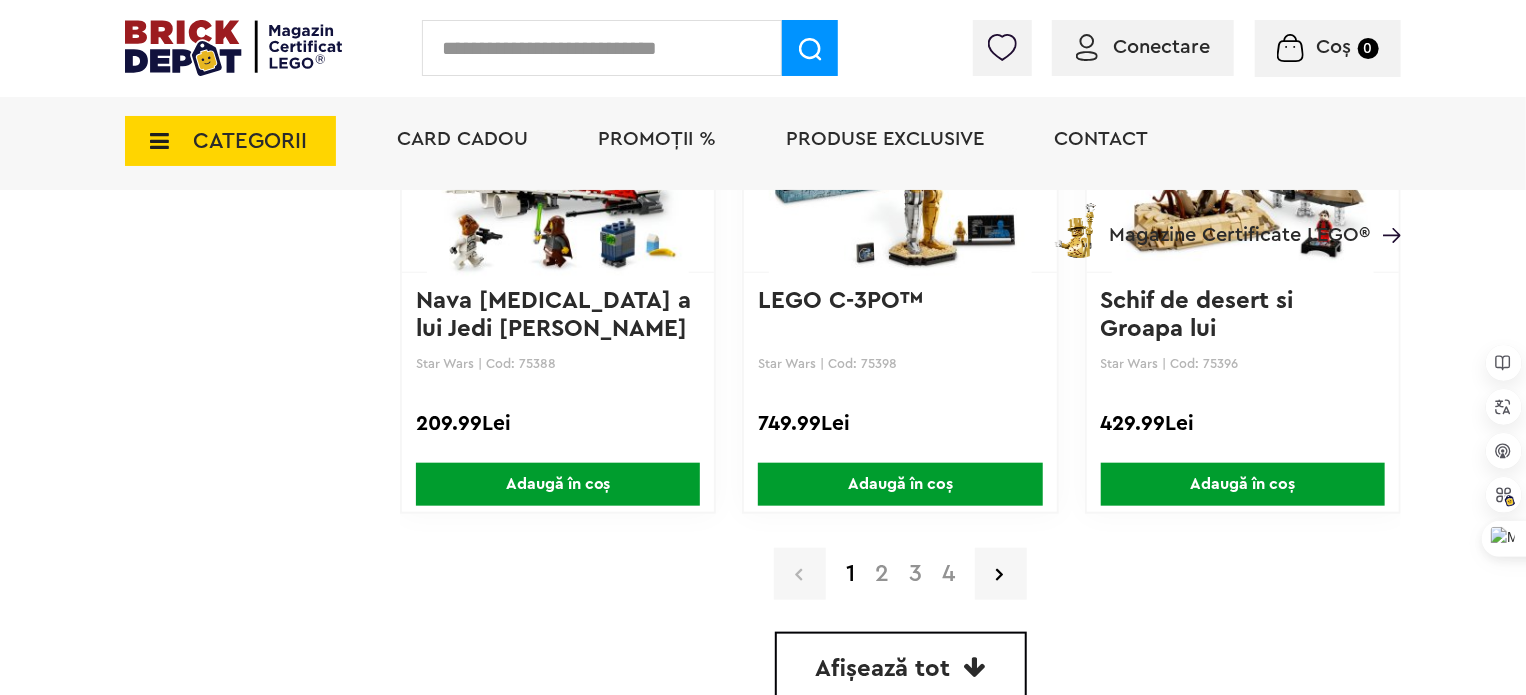 click on "2" at bounding box center (882, 574) 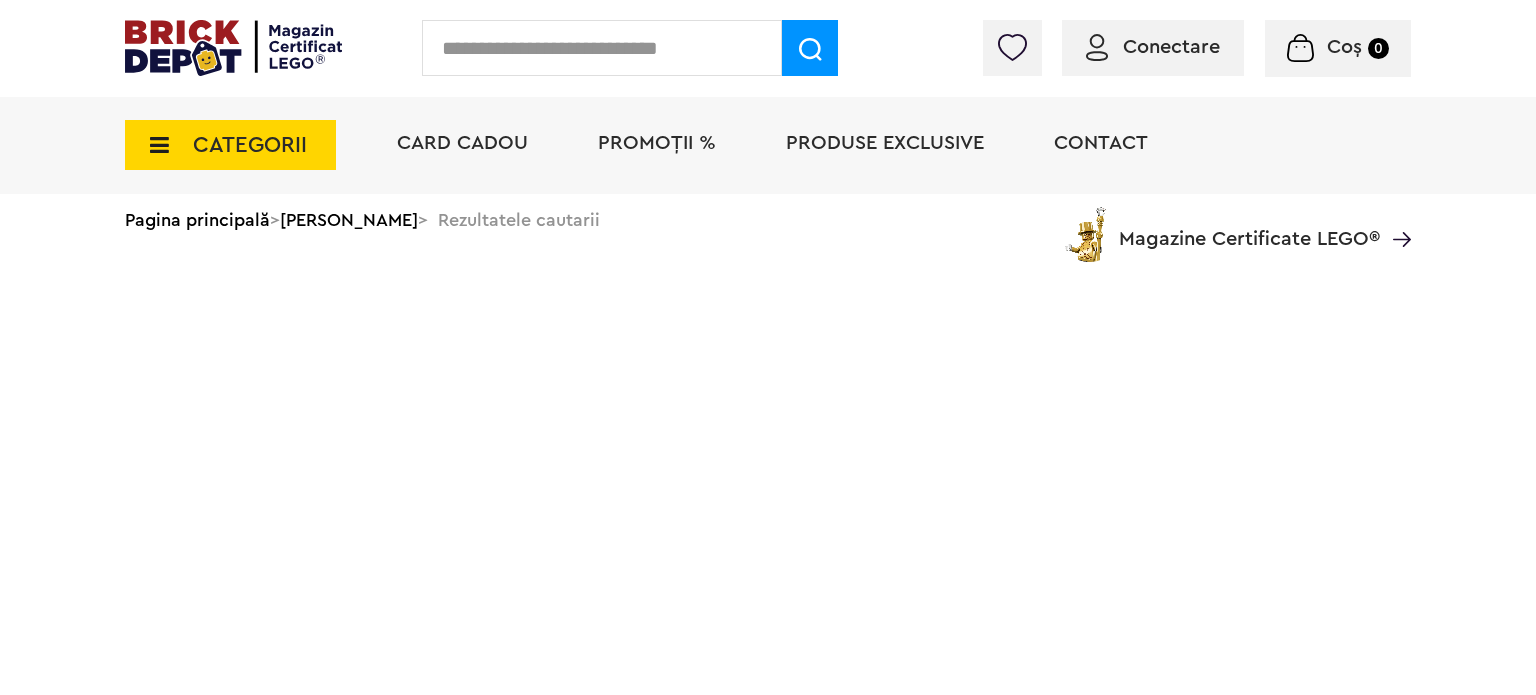scroll, scrollTop: 0, scrollLeft: 0, axis: both 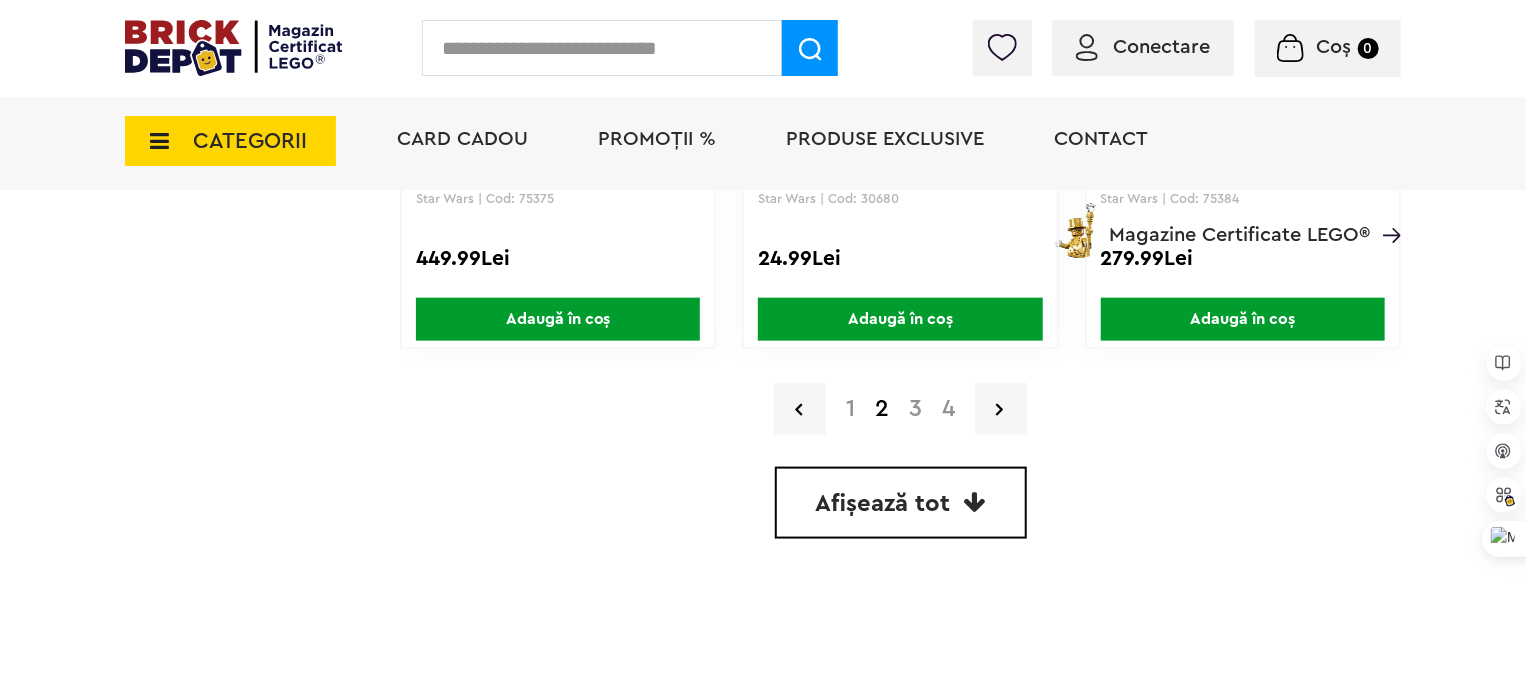 click on "3" at bounding box center [915, 409] 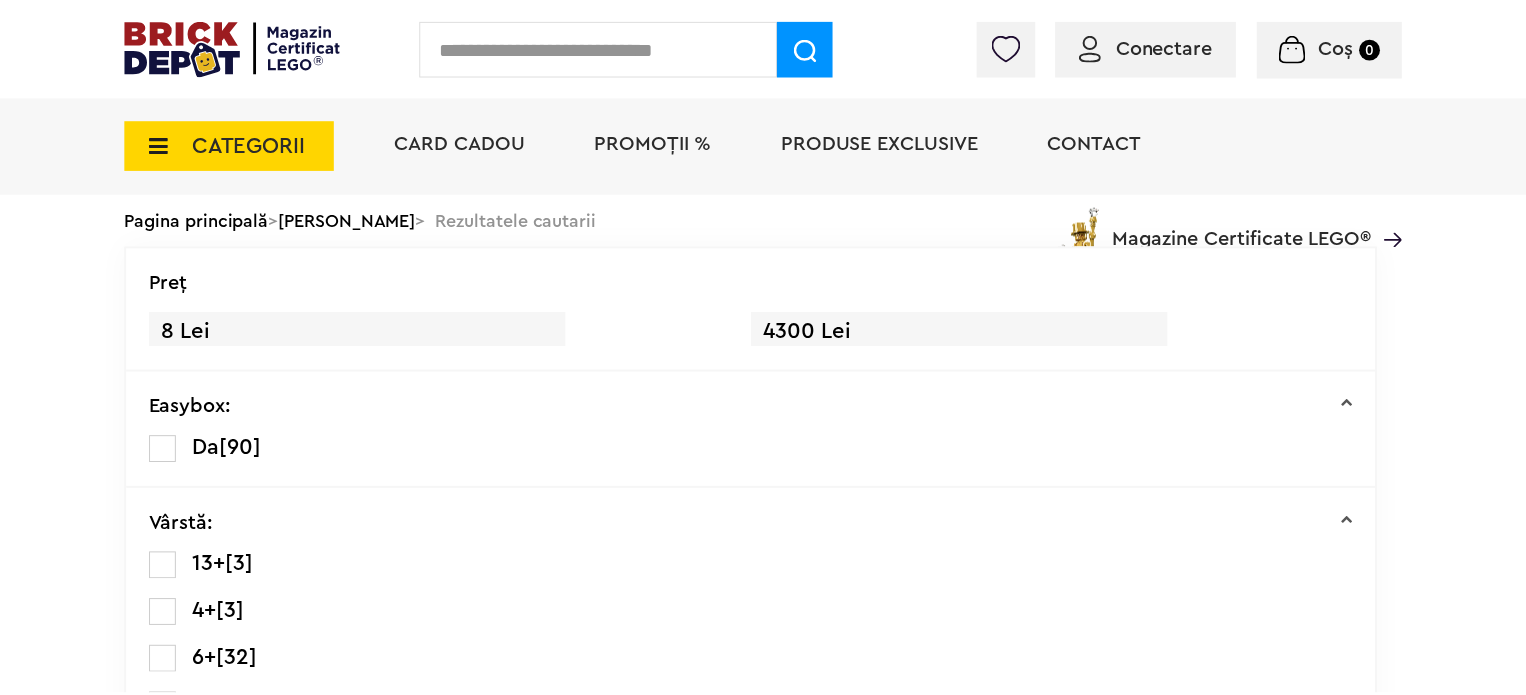 scroll, scrollTop: 0, scrollLeft: 0, axis: both 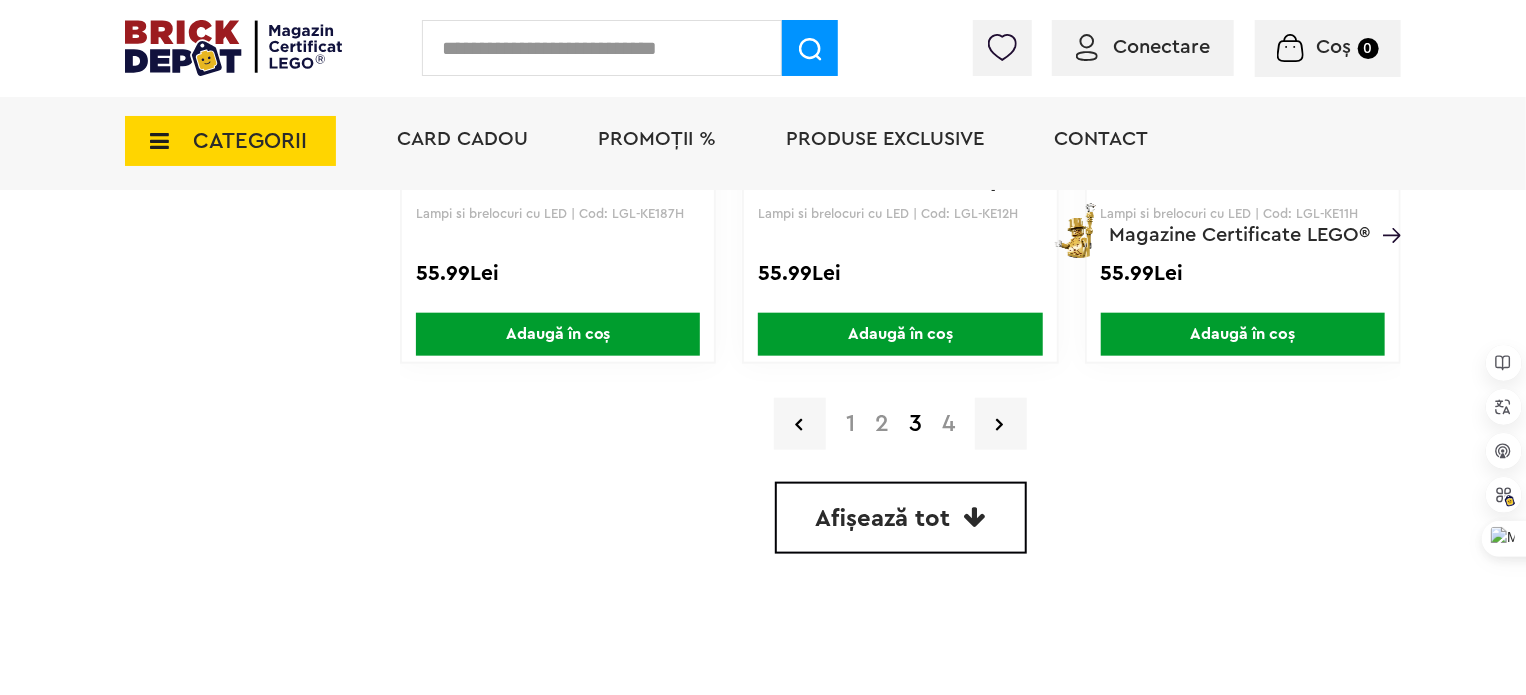 click on "4" at bounding box center [948, 424] 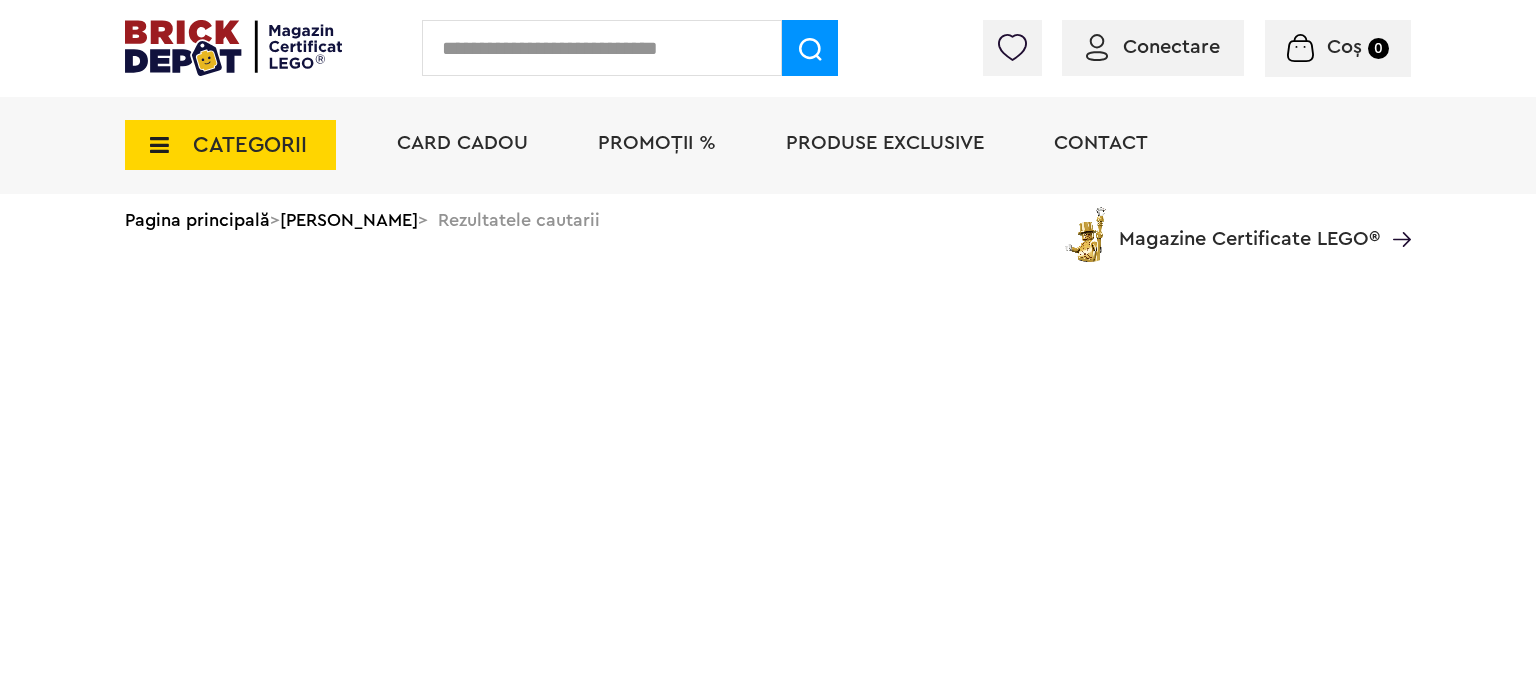 scroll, scrollTop: 0, scrollLeft: 0, axis: both 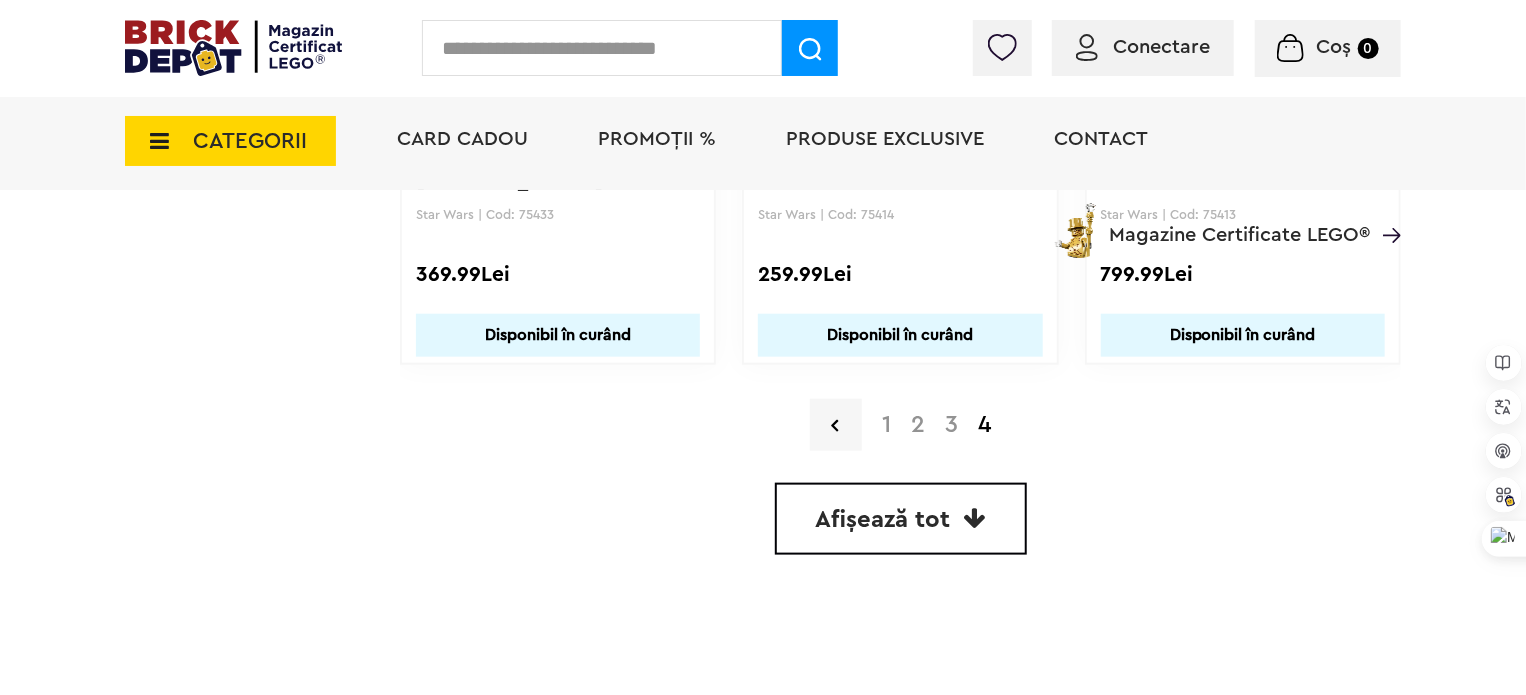 click on "Produse exclusive" at bounding box center [885, 139] 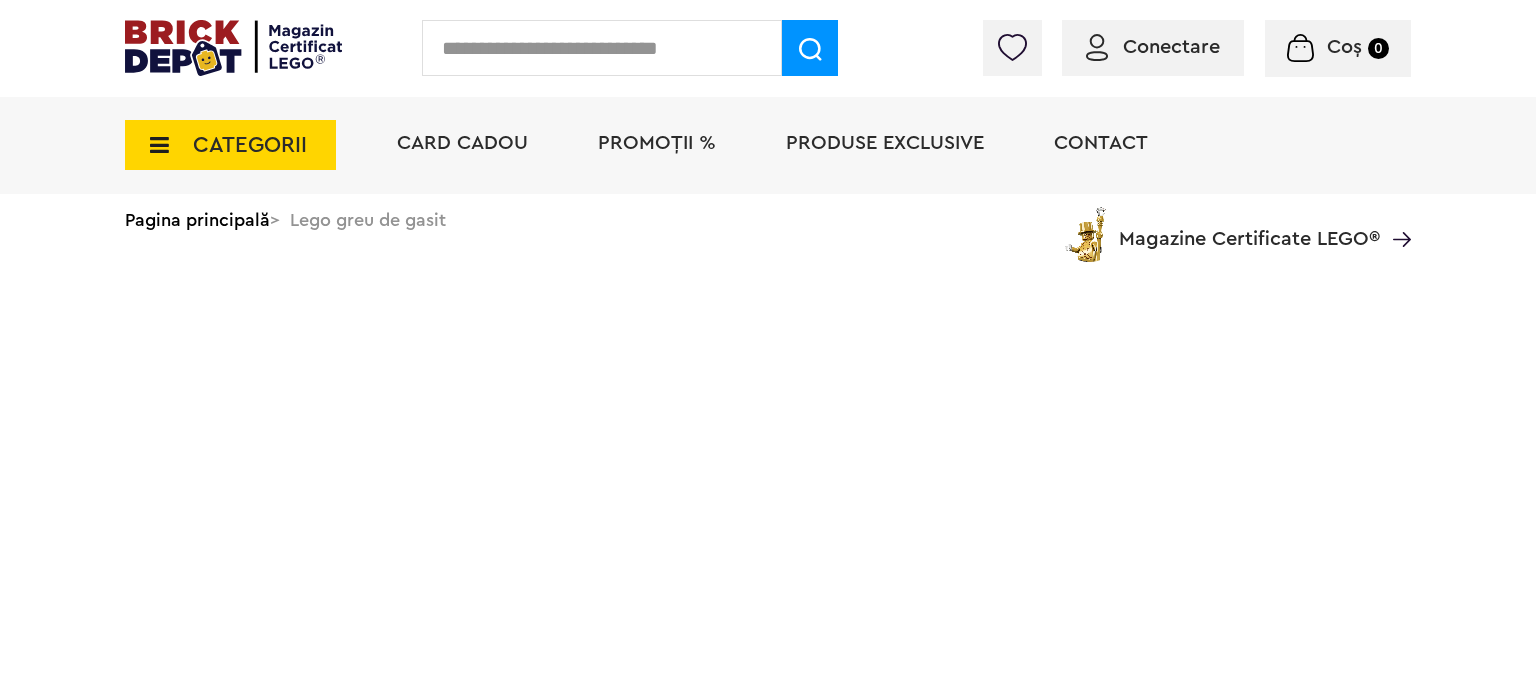 scroll, scrollTop: 0, scrollLeft: 0, axis: both 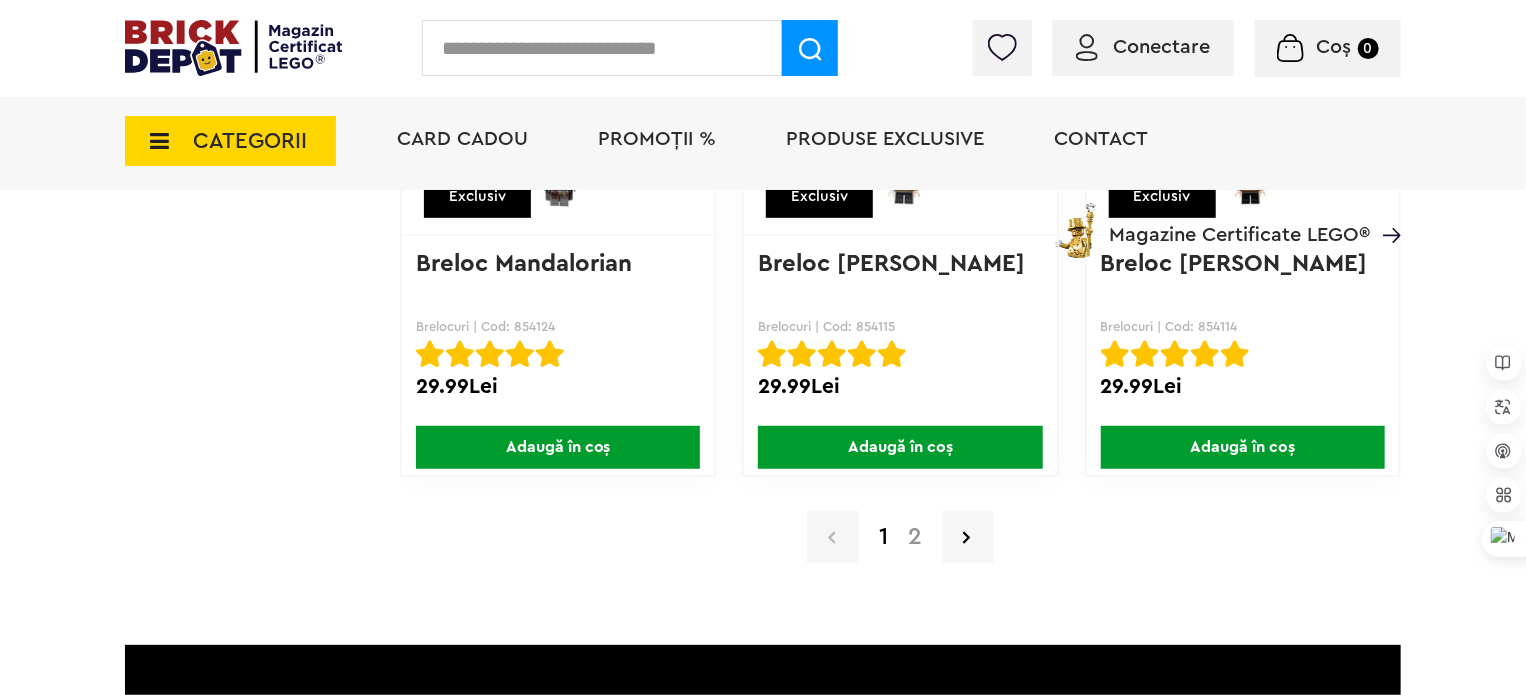 click on "2" at bounding box center (915, 537) 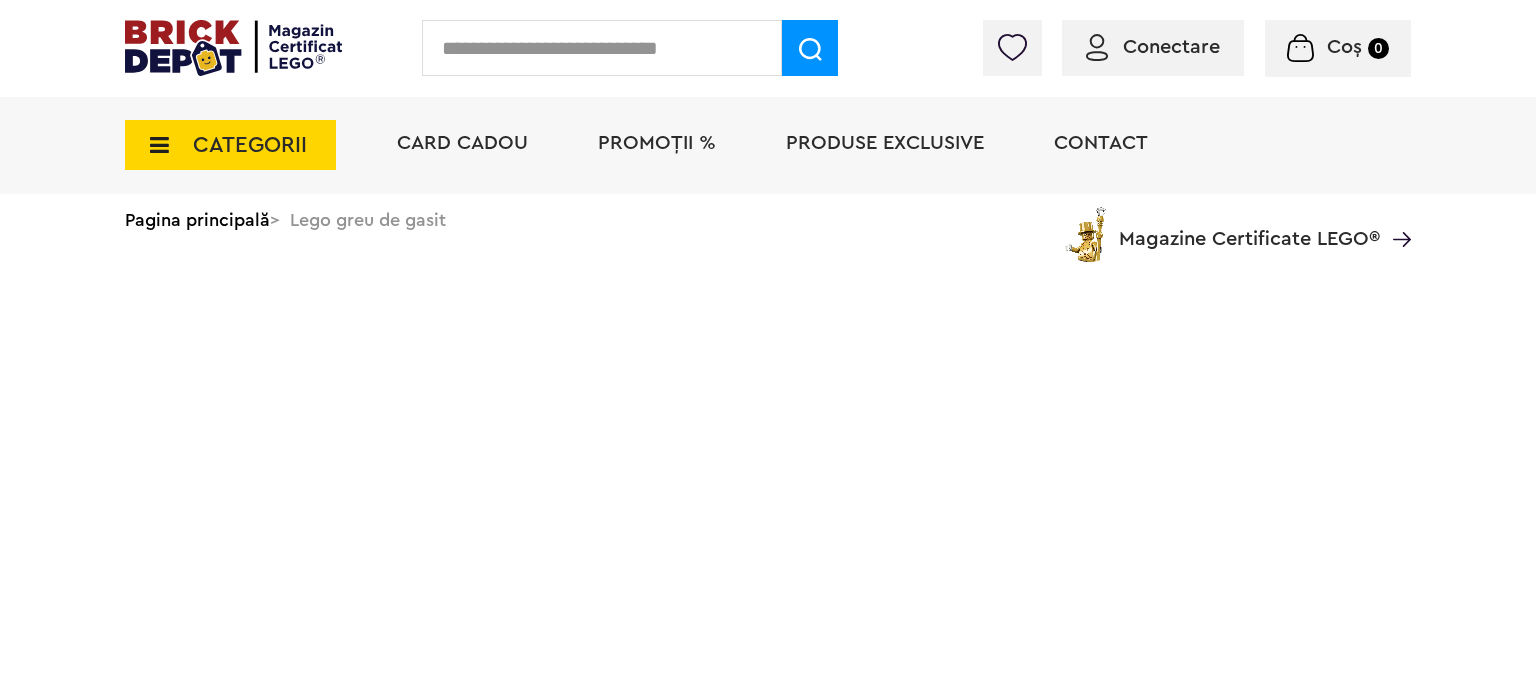 scroll, scrollTop: 0, scrollLeft: 0, axis: both 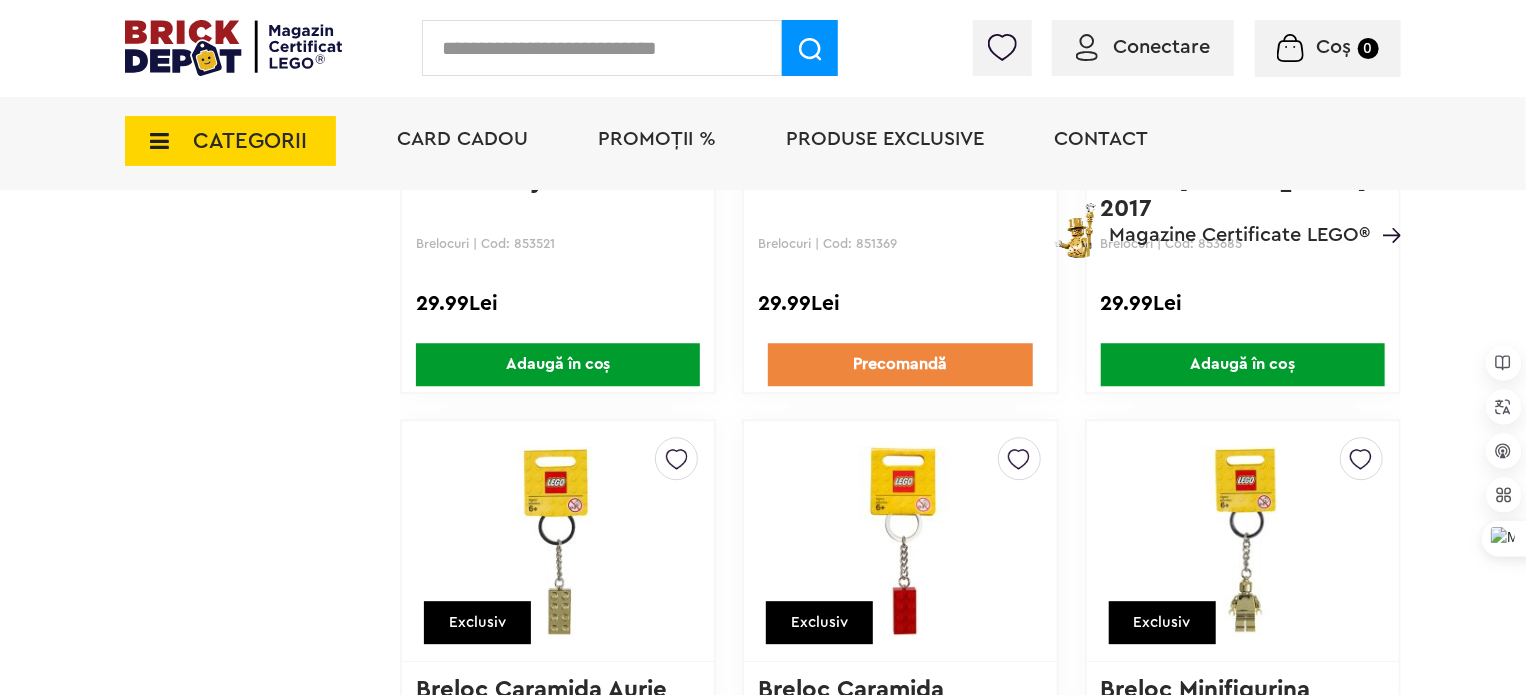 click at bounding box center [153, 141] 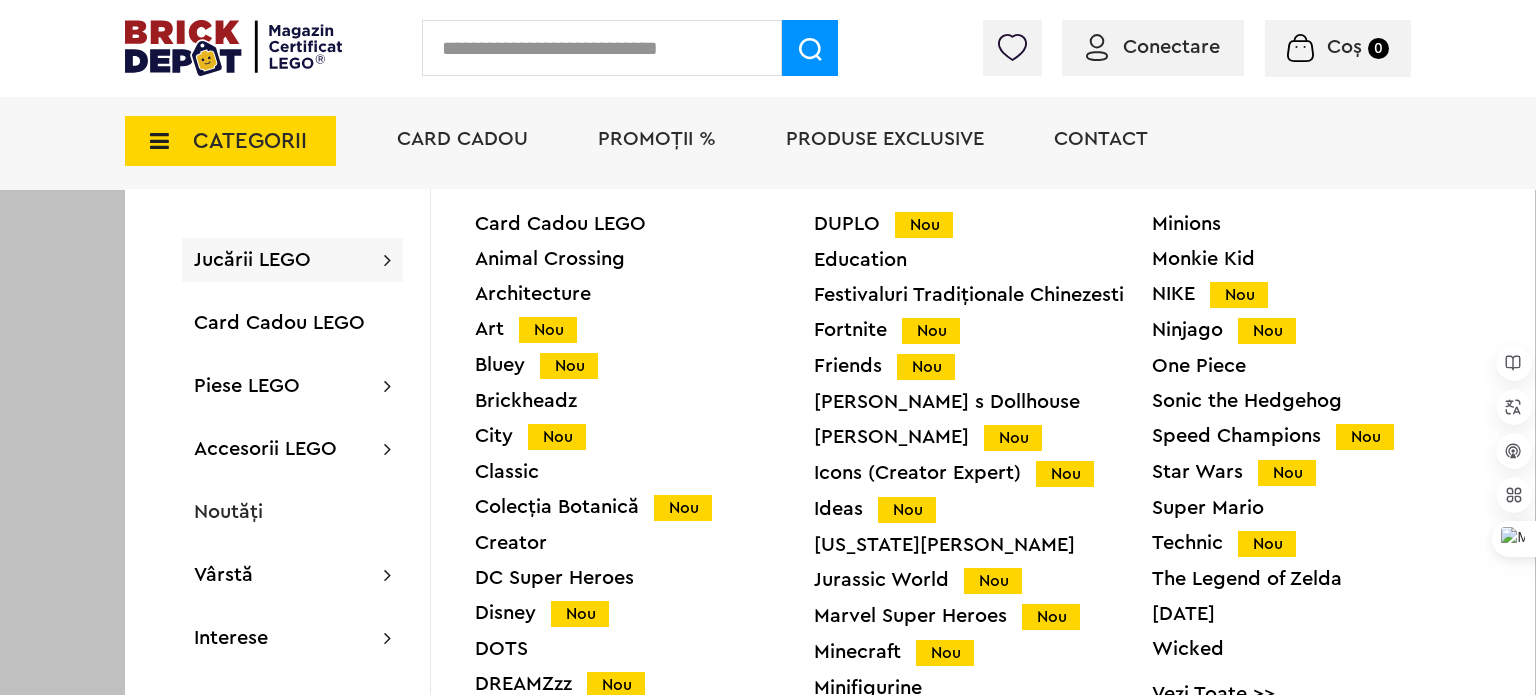 click at bounding box center [602, 48] 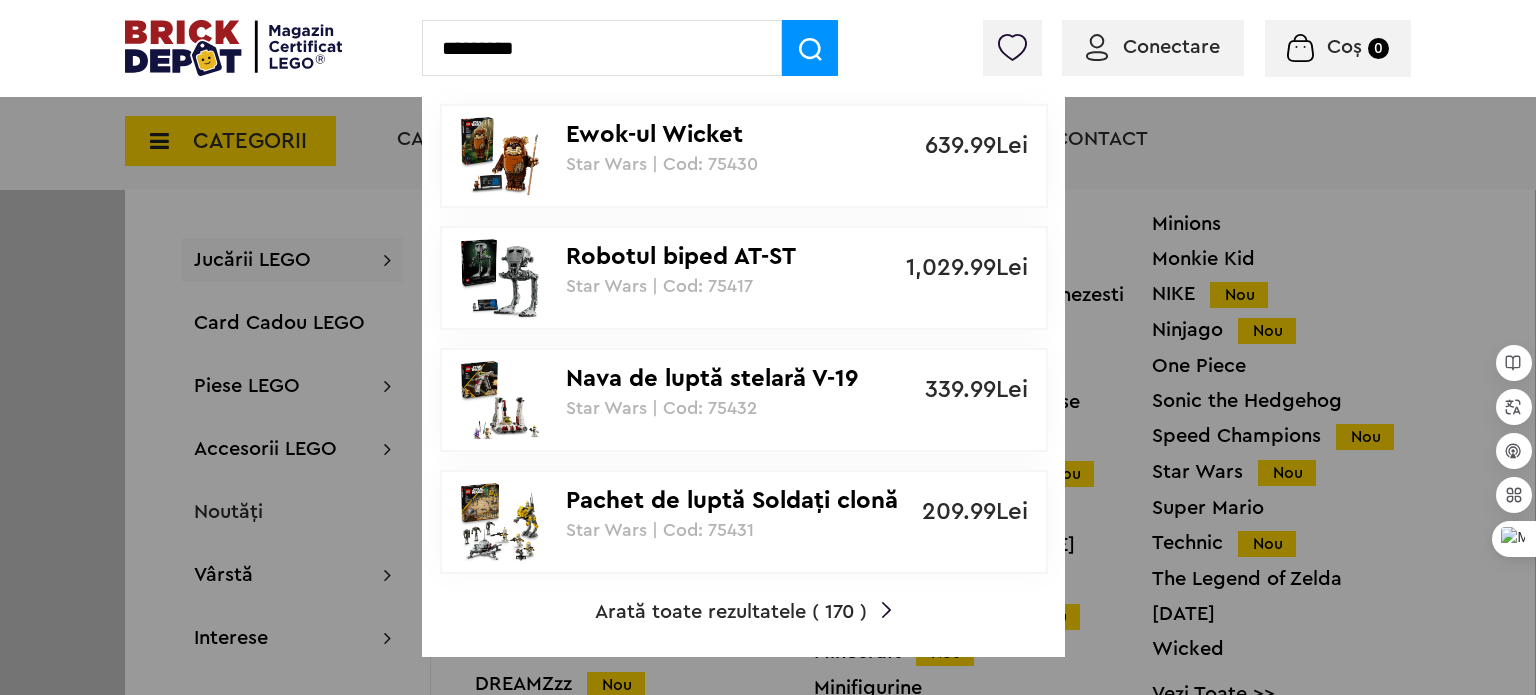 type on "*********" 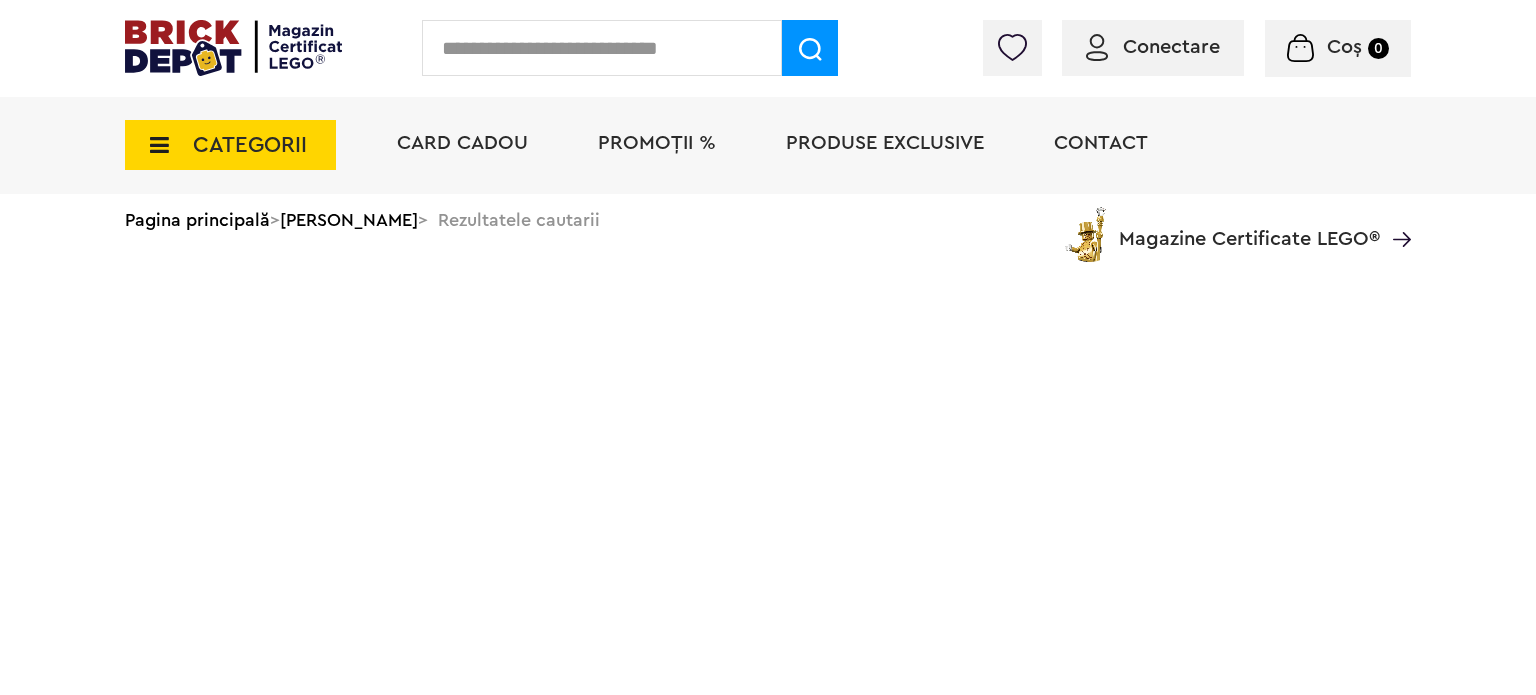 scroll, scrollTop: 0, scrollLeft: 0, axis: both 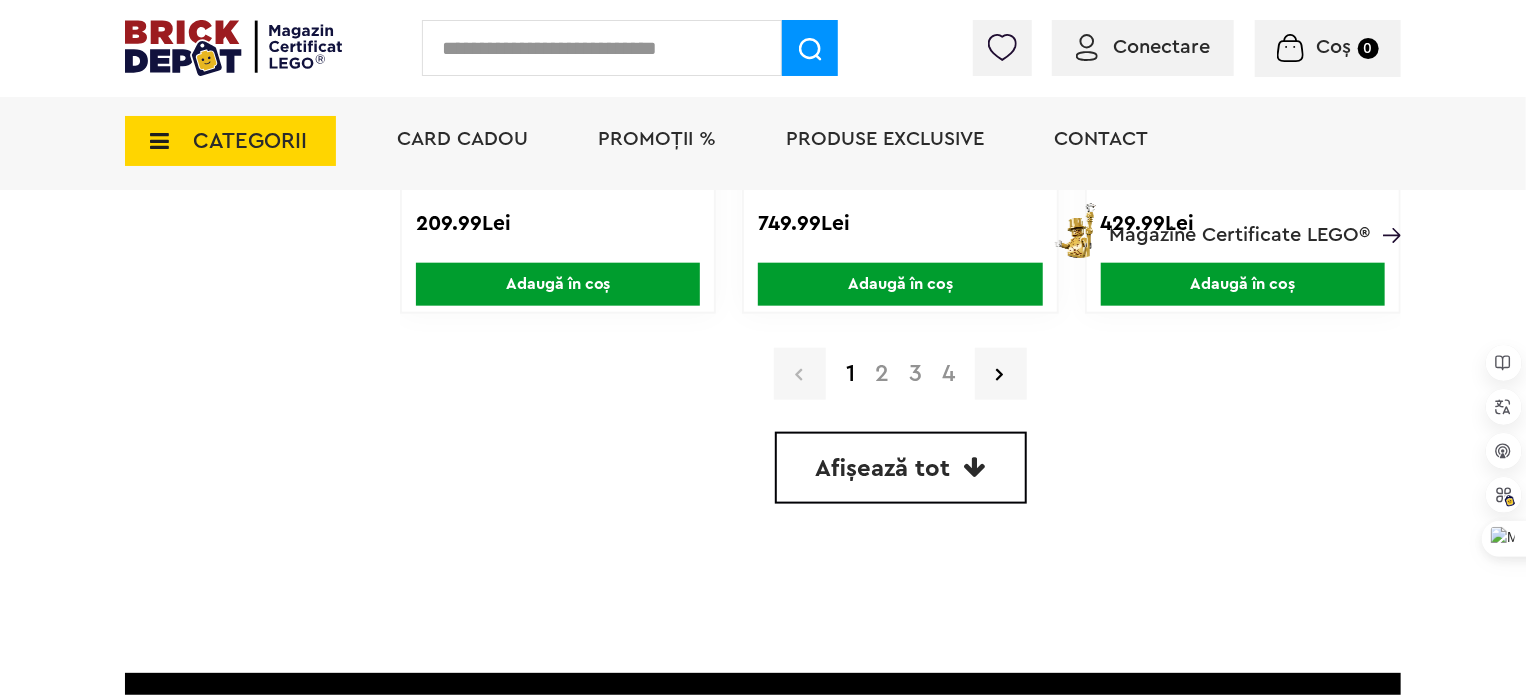click on "2" at bounding box center [882, 374] 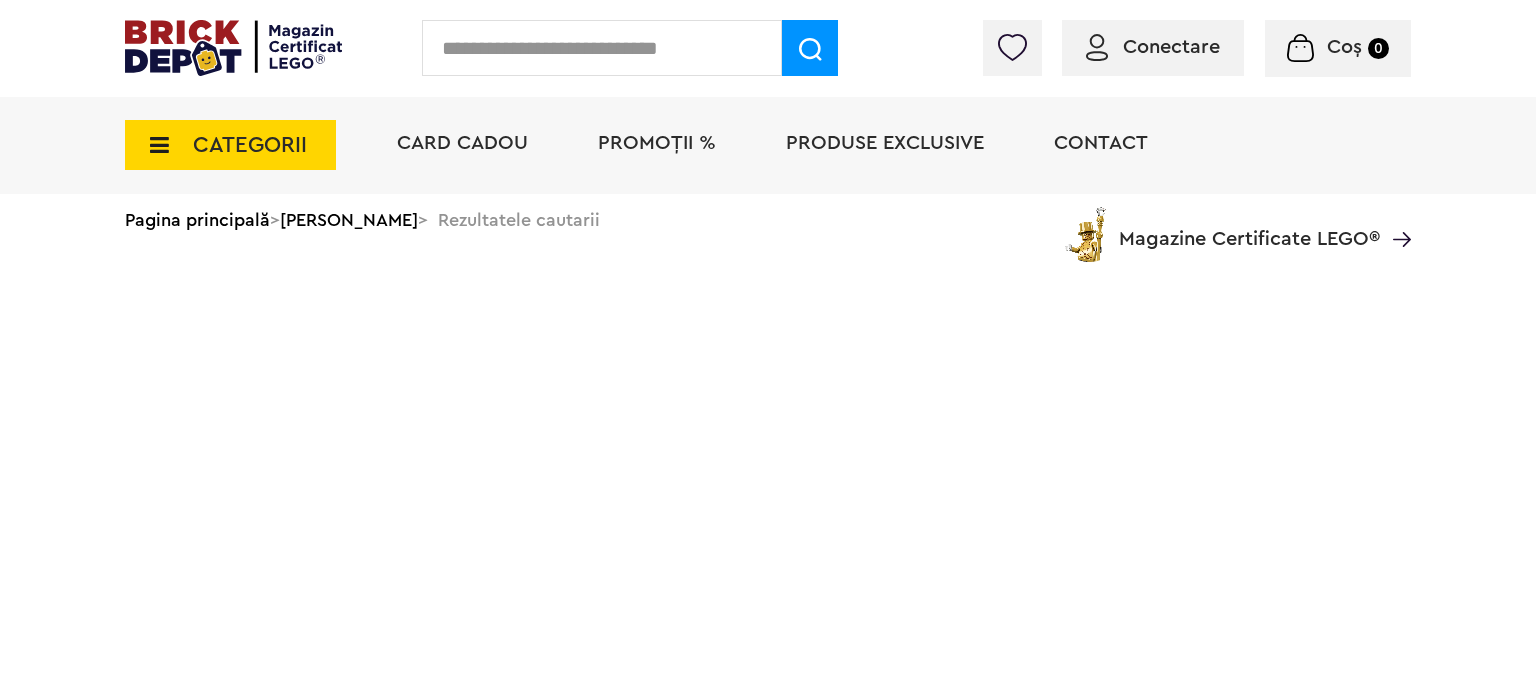 scroll, scrollTop: 0, scrollLeft: 0, axis: both 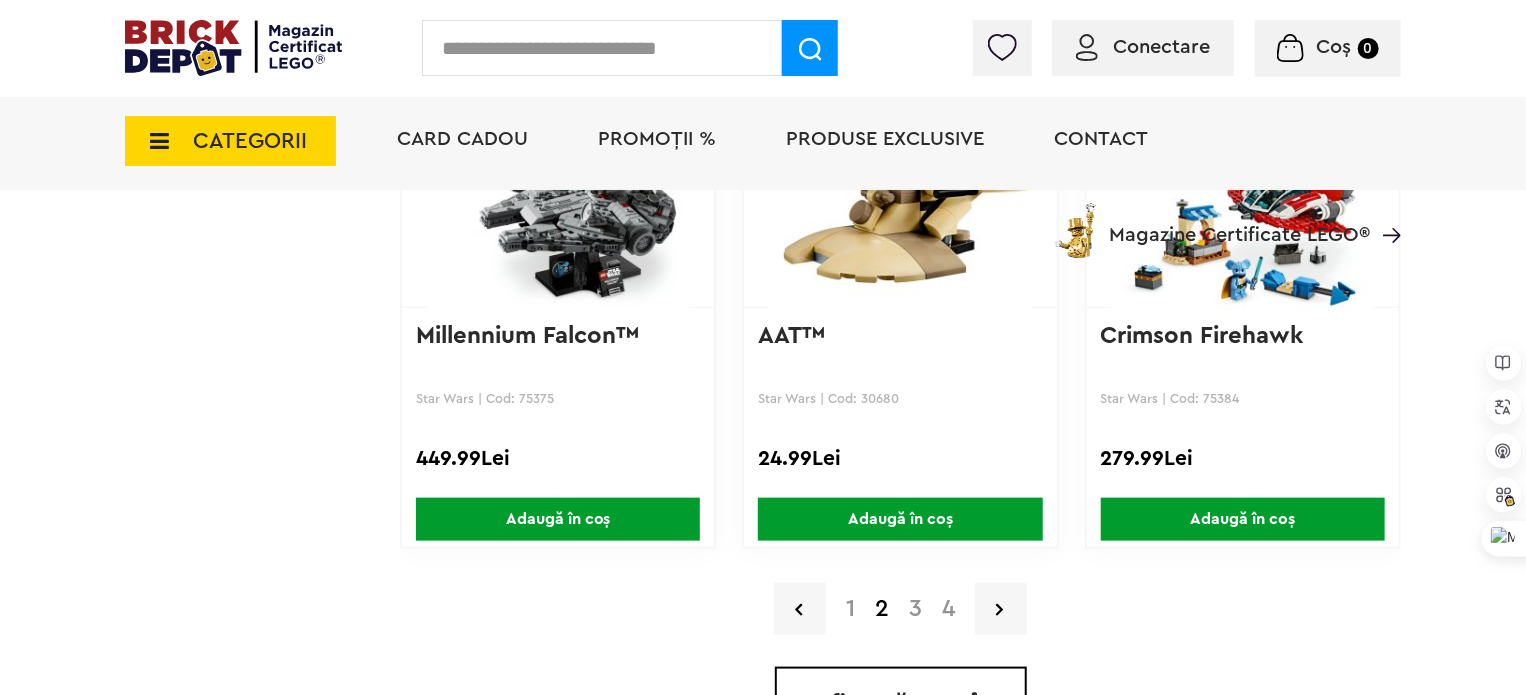 click on "3" at bounding box center [915, 609] 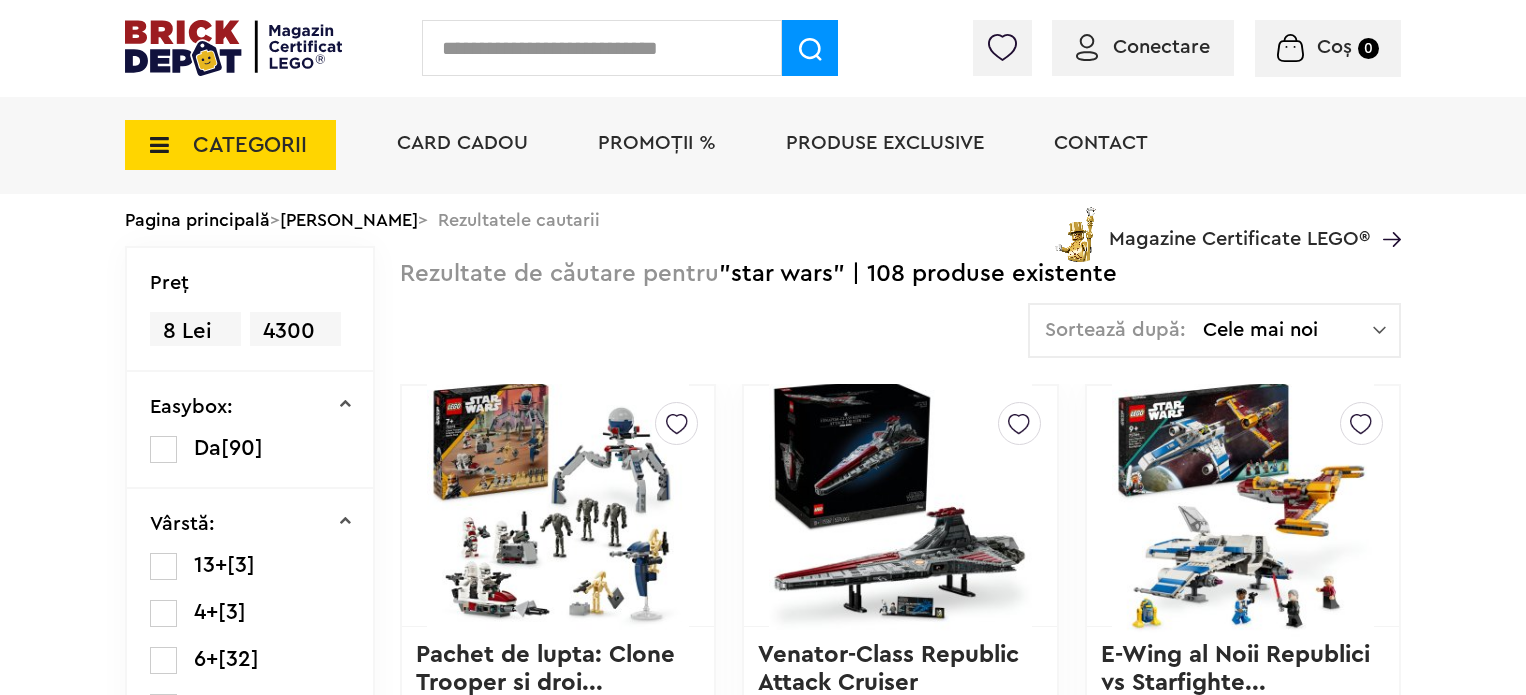 scroll, scrollTop: 0, scrollLeft: 0, axis: both 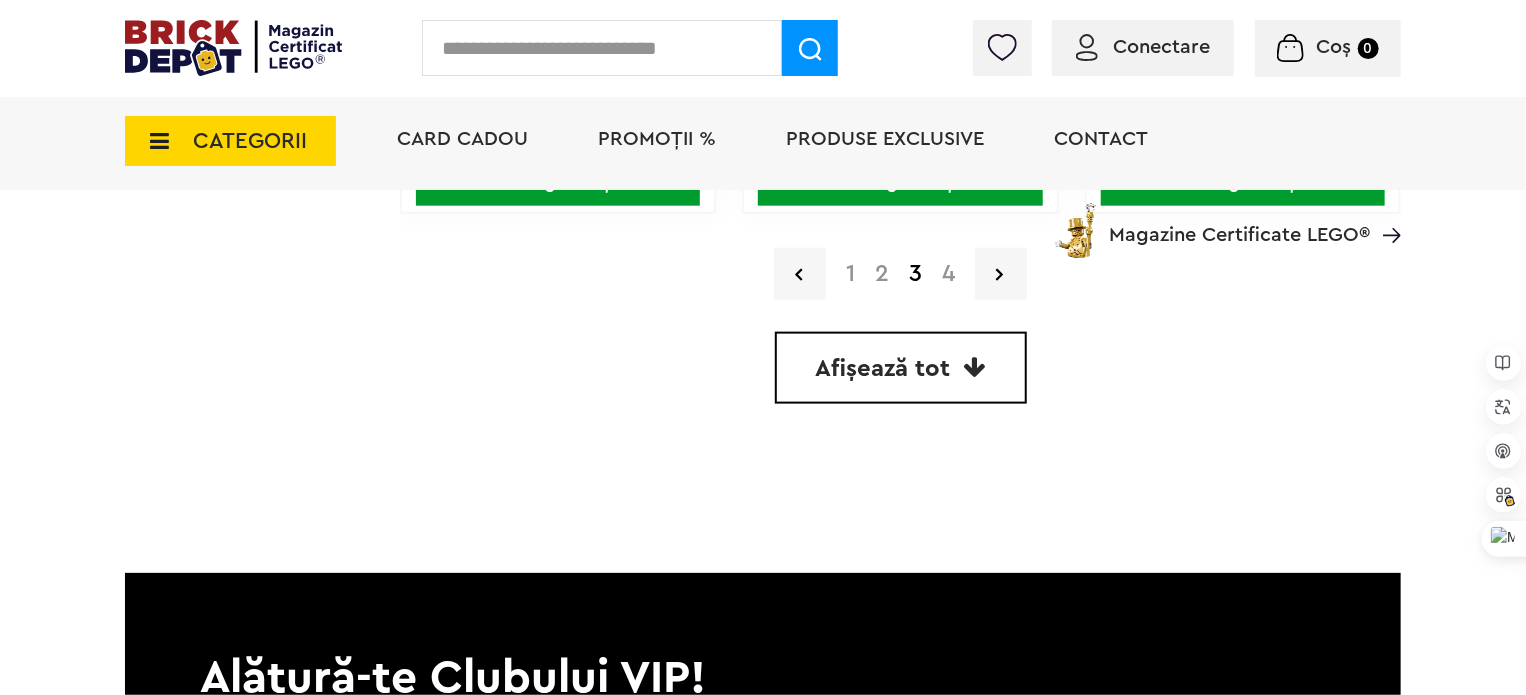 click on "4" at bounding box center [948, 274] 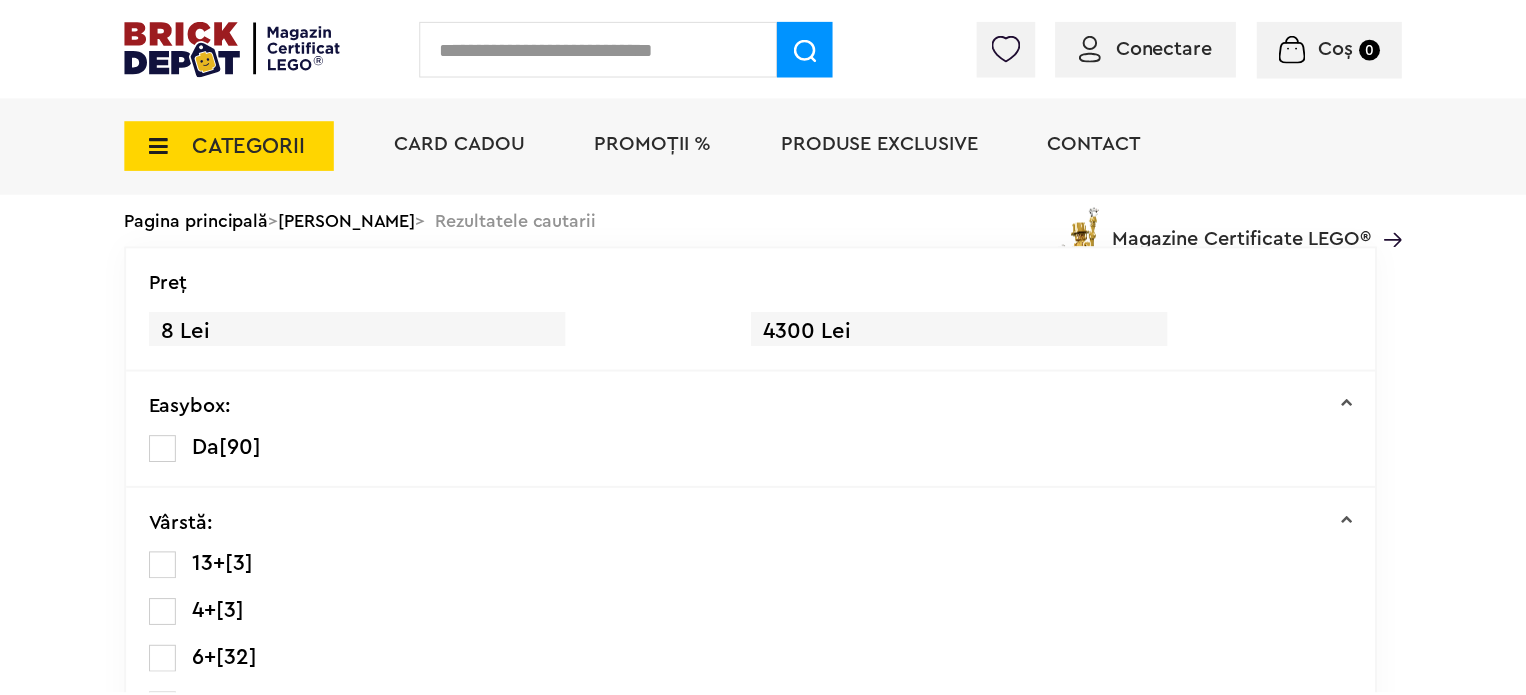 scroll, scrollTop: 0, scrollLeft: 0, axis: both 